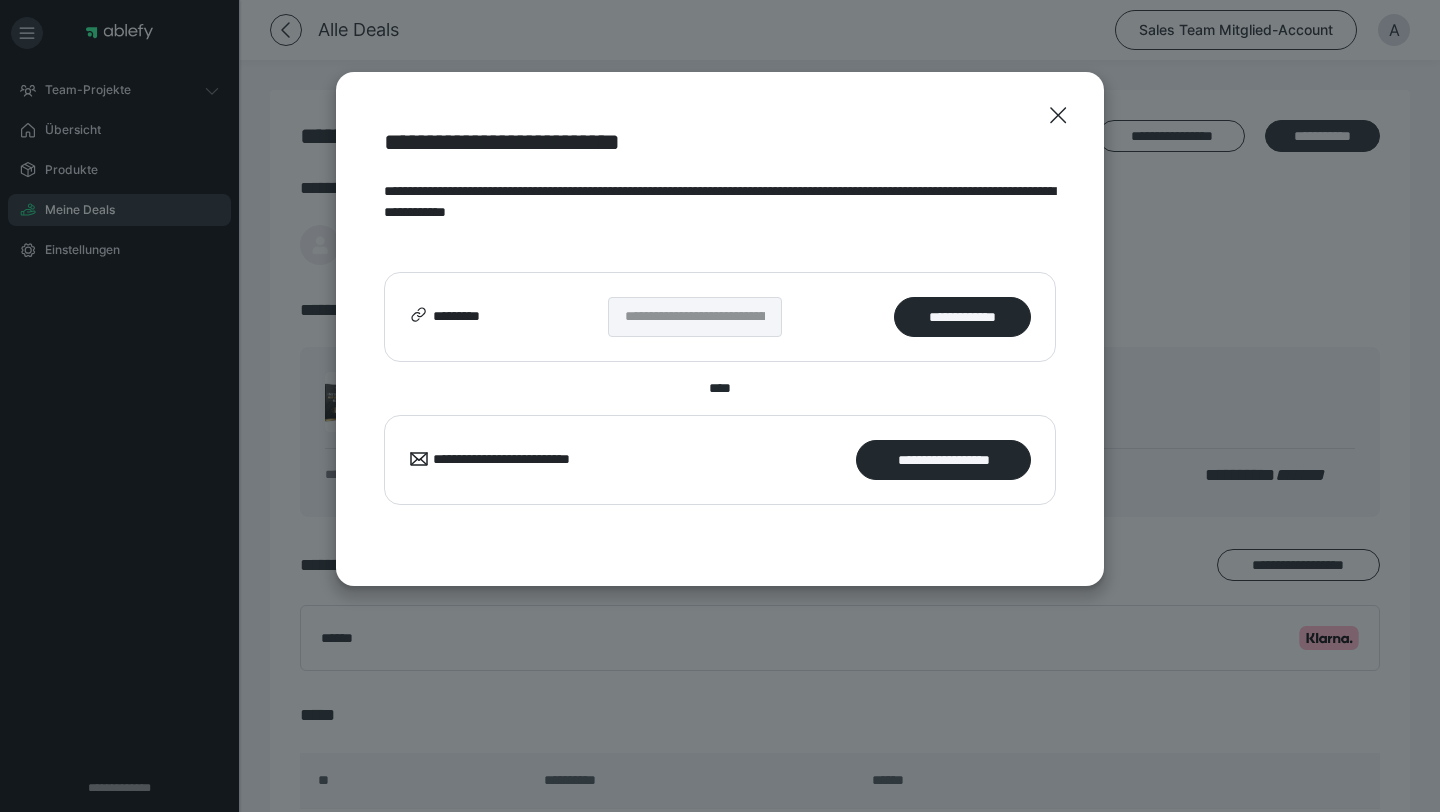 click 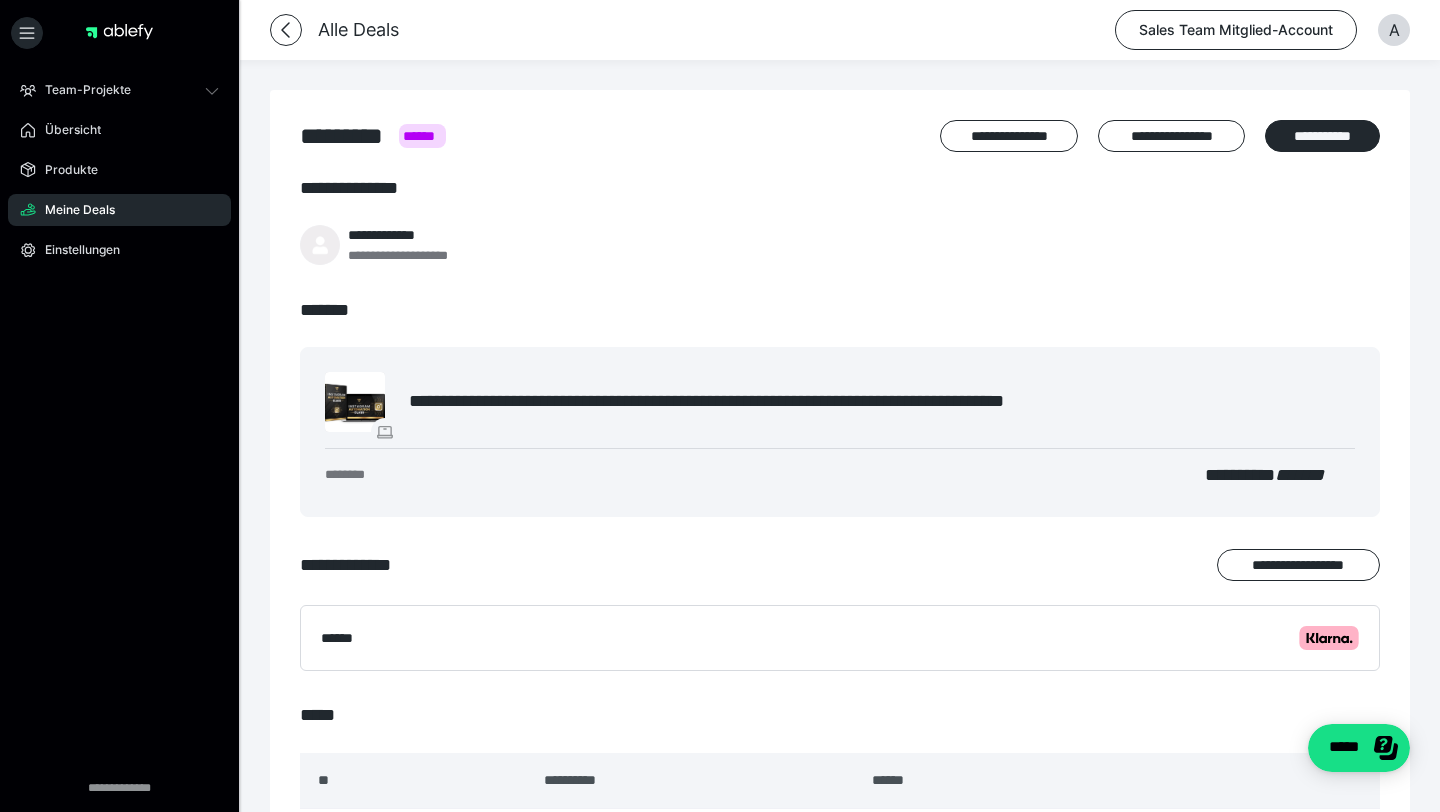 scroll, scrollTop: 0, scrollLeft: 0, axis: both 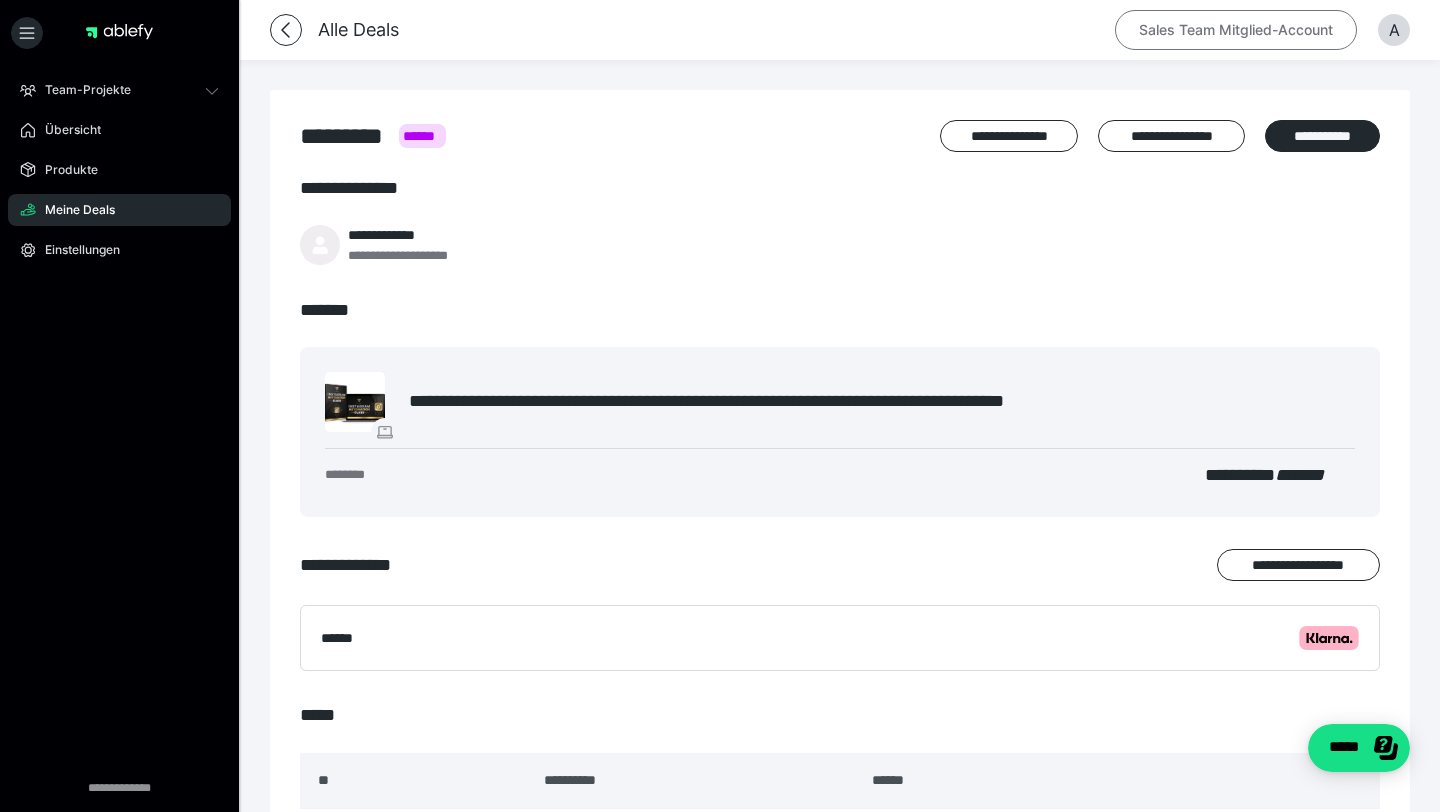 click on "Sales Team Mitglied-Account" at bounding box center (1236, 30) 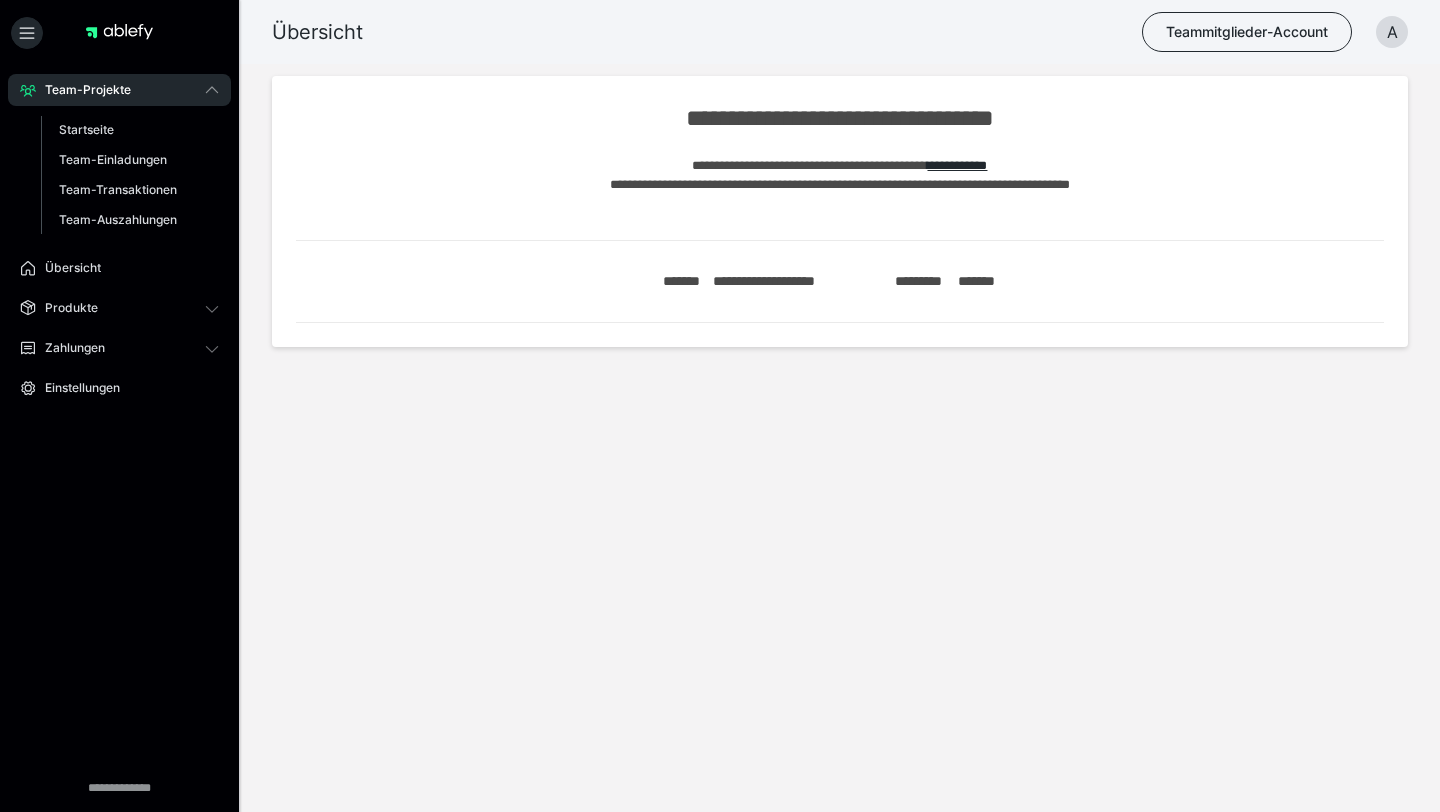 scroll, scrollTop: 0, scrollLeft: 0, axis: both 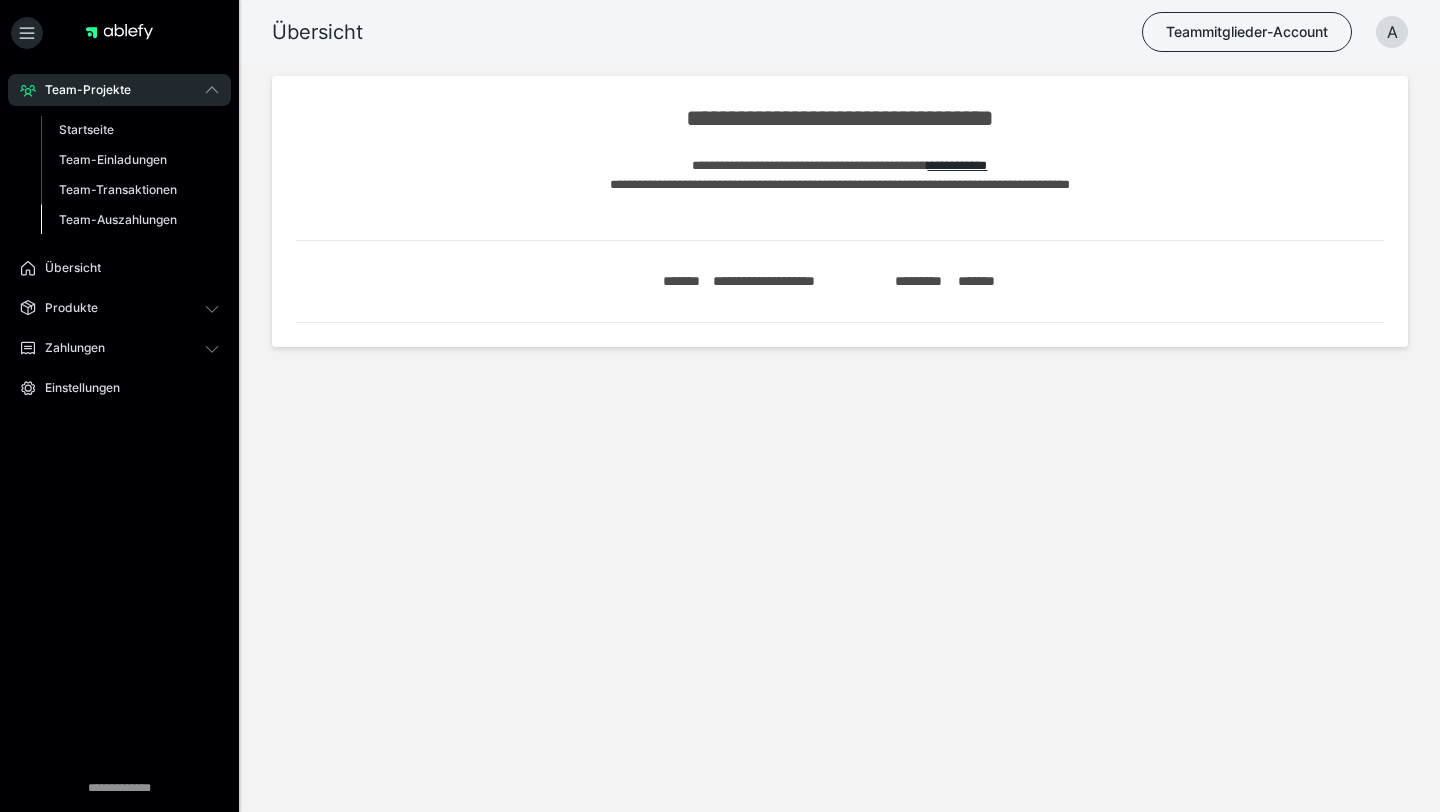 click on "Team-Auszahlungen" at bounding box center (118, 219) 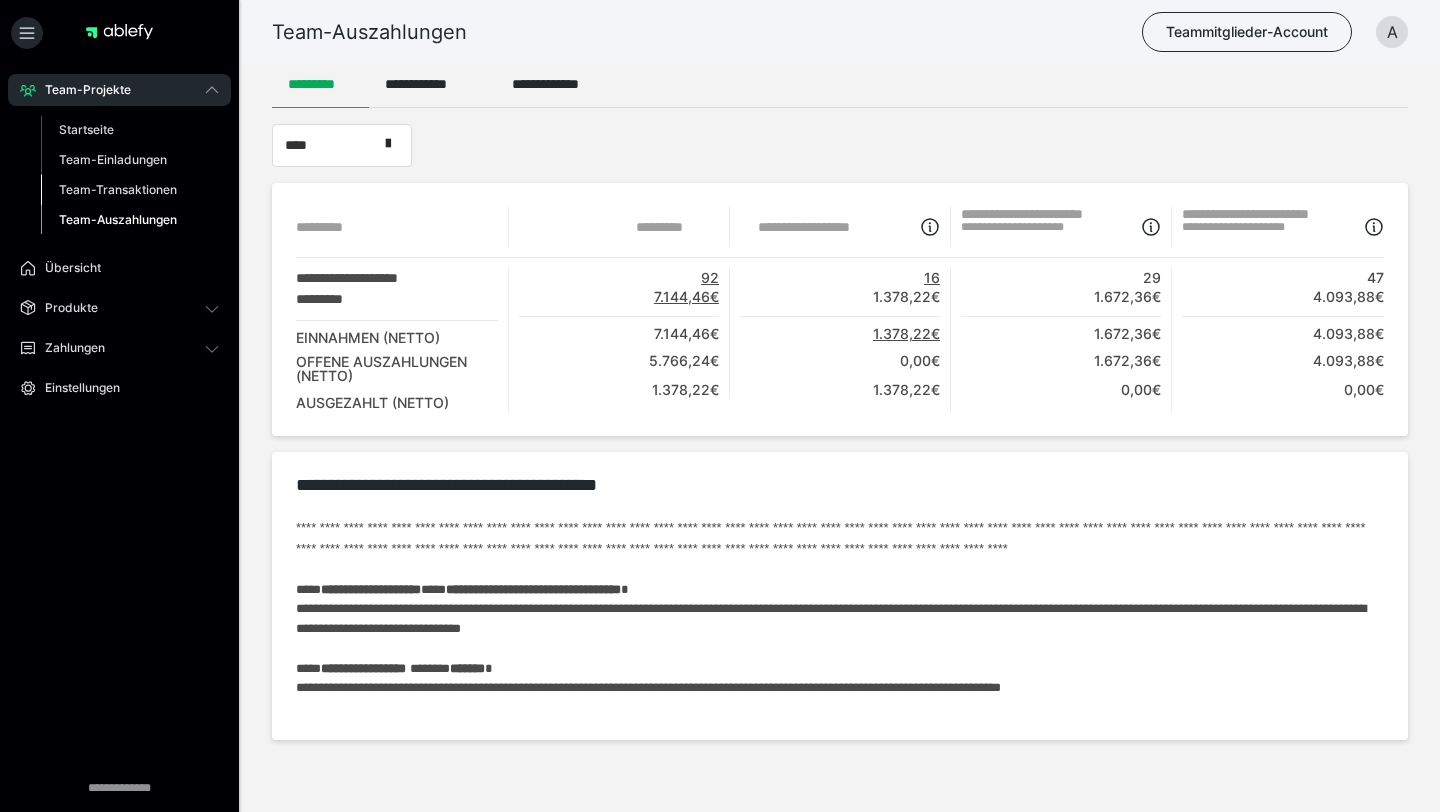 click on "Team-Transaktionen" at bounding box center [118, 189] 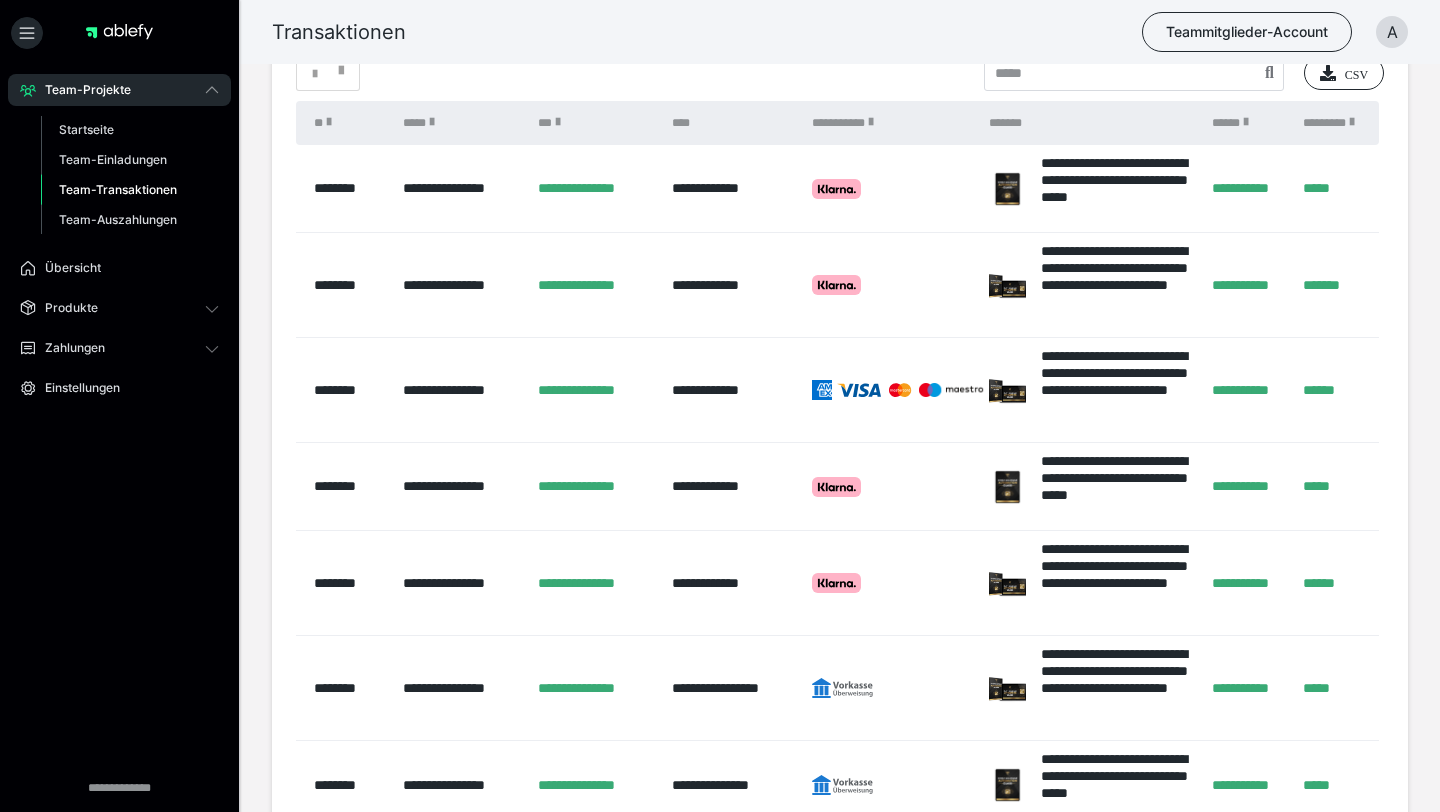 scroll, scrollTop: 0, scrollLeft: 0, axis: both 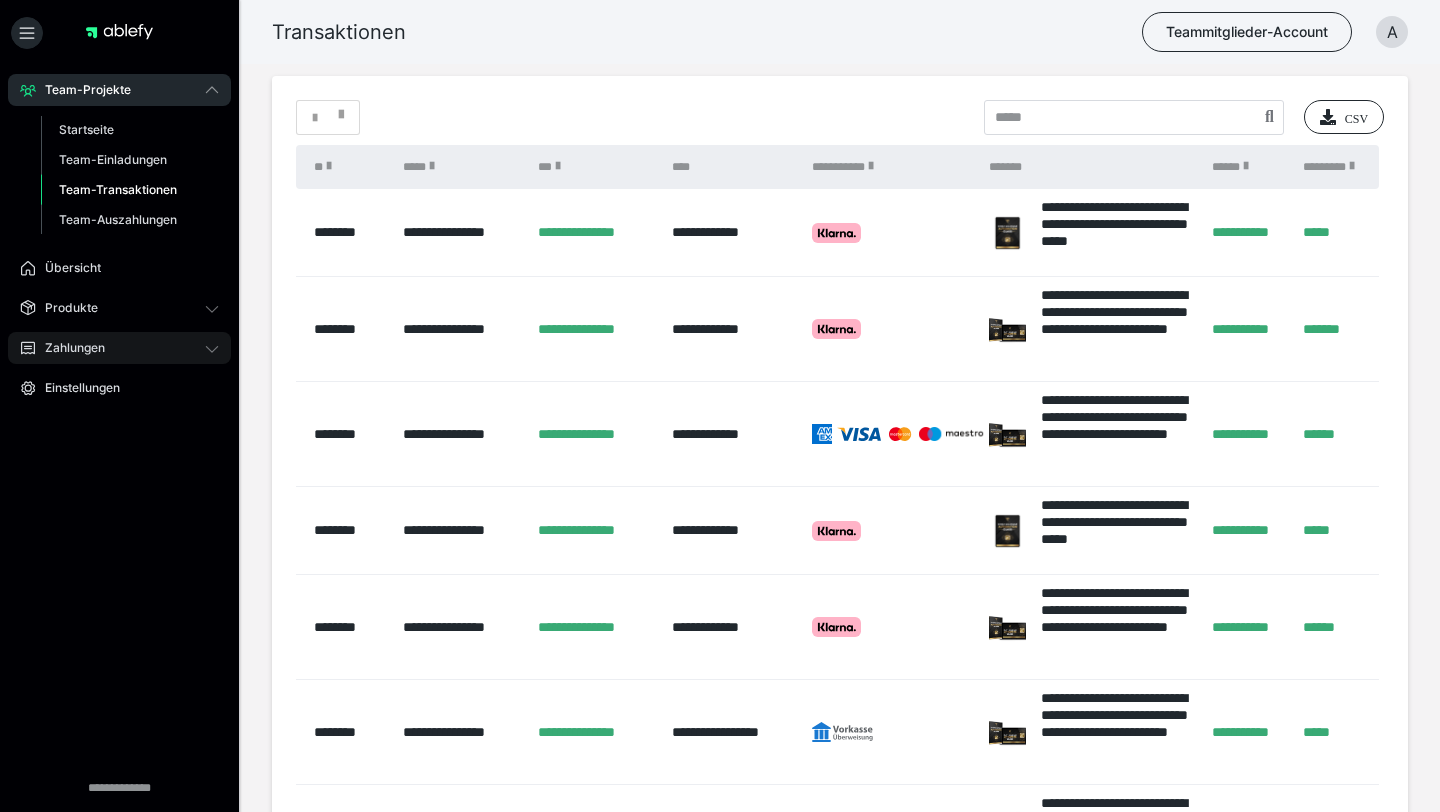 click on "Zahlungen" at bounding box center [68, 348] 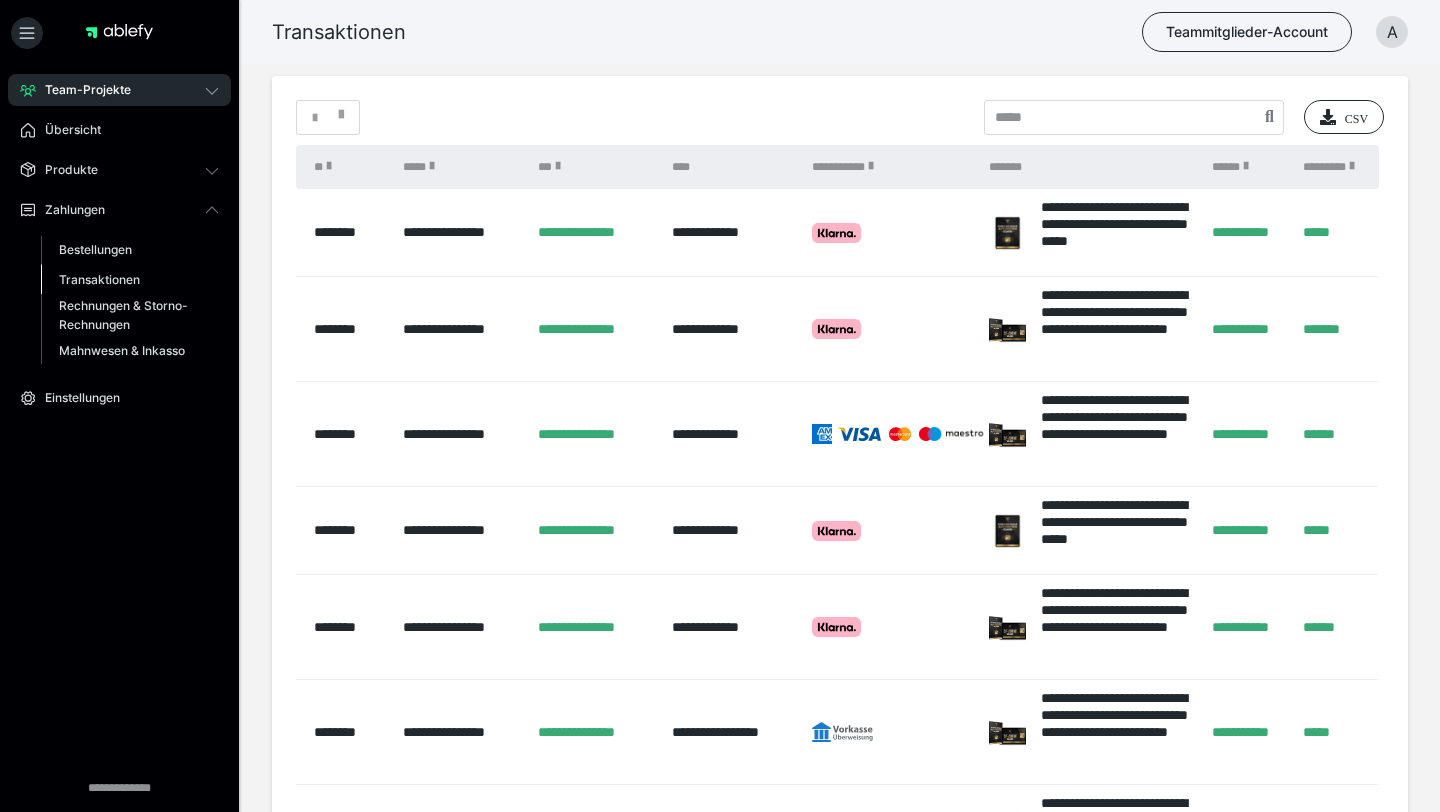click on "Transaktionen" at bounding box center (99, 279) 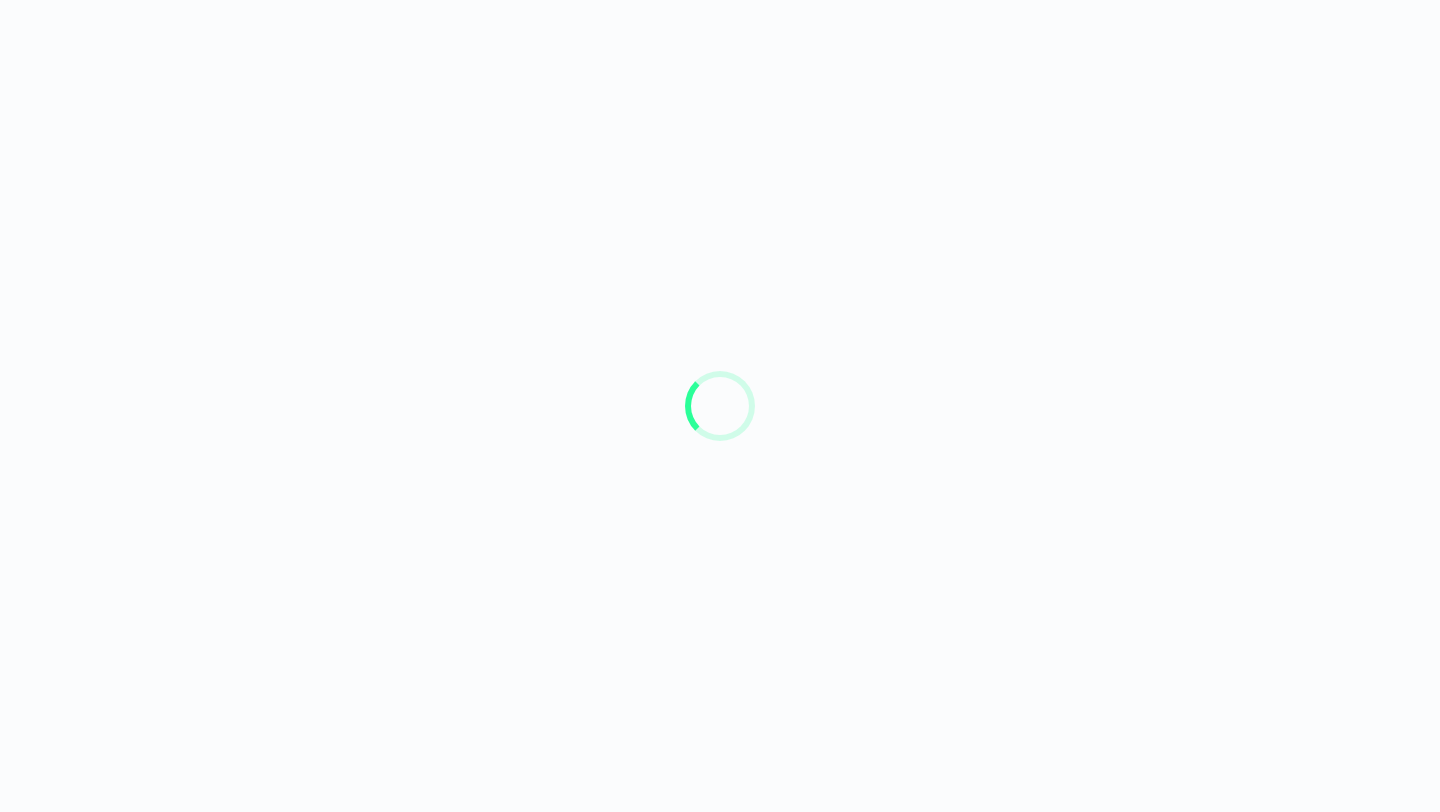 scroll, scrollTop: 0, scrollLeft: 0, axis: both 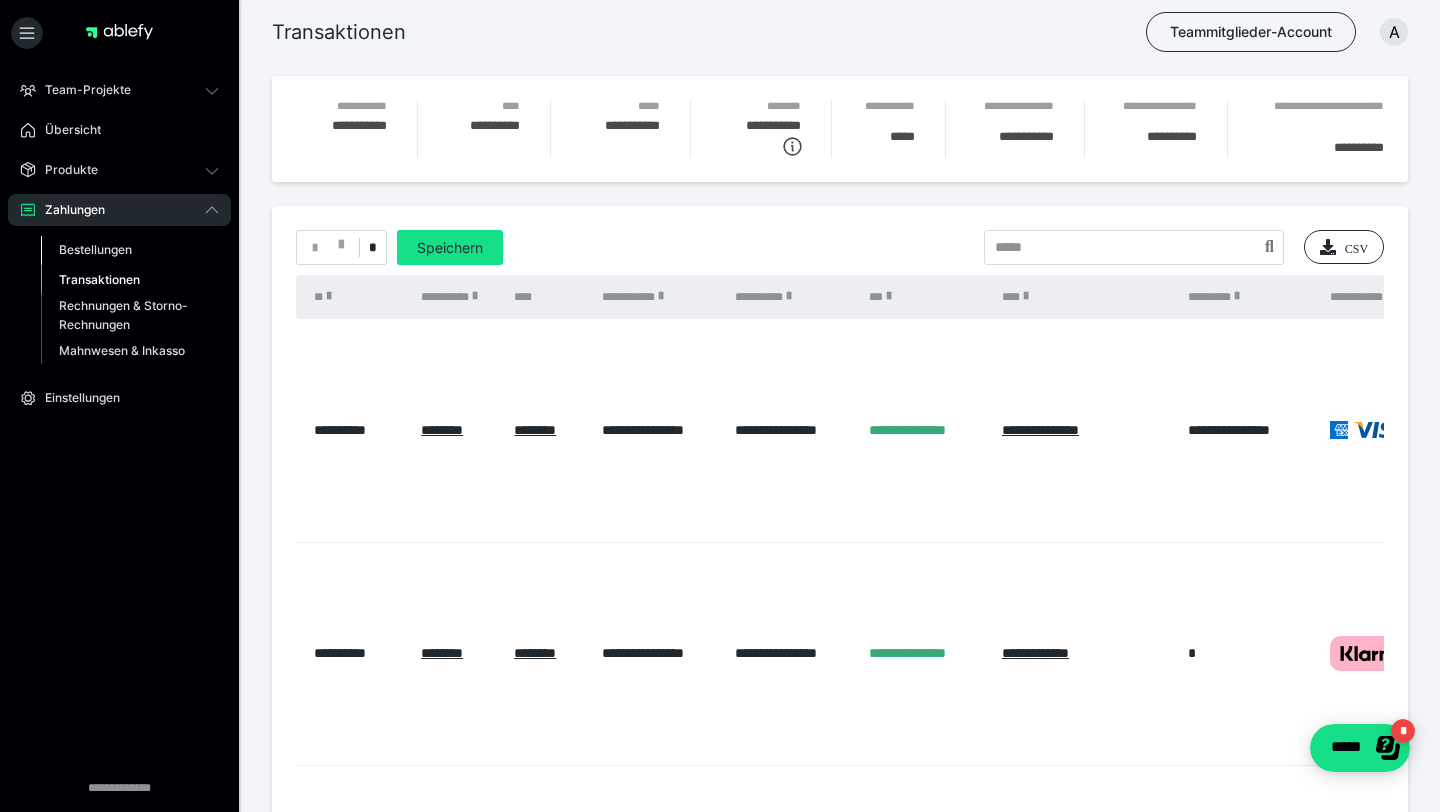 click on "Bestellungen" at bounding box center (95, 249) 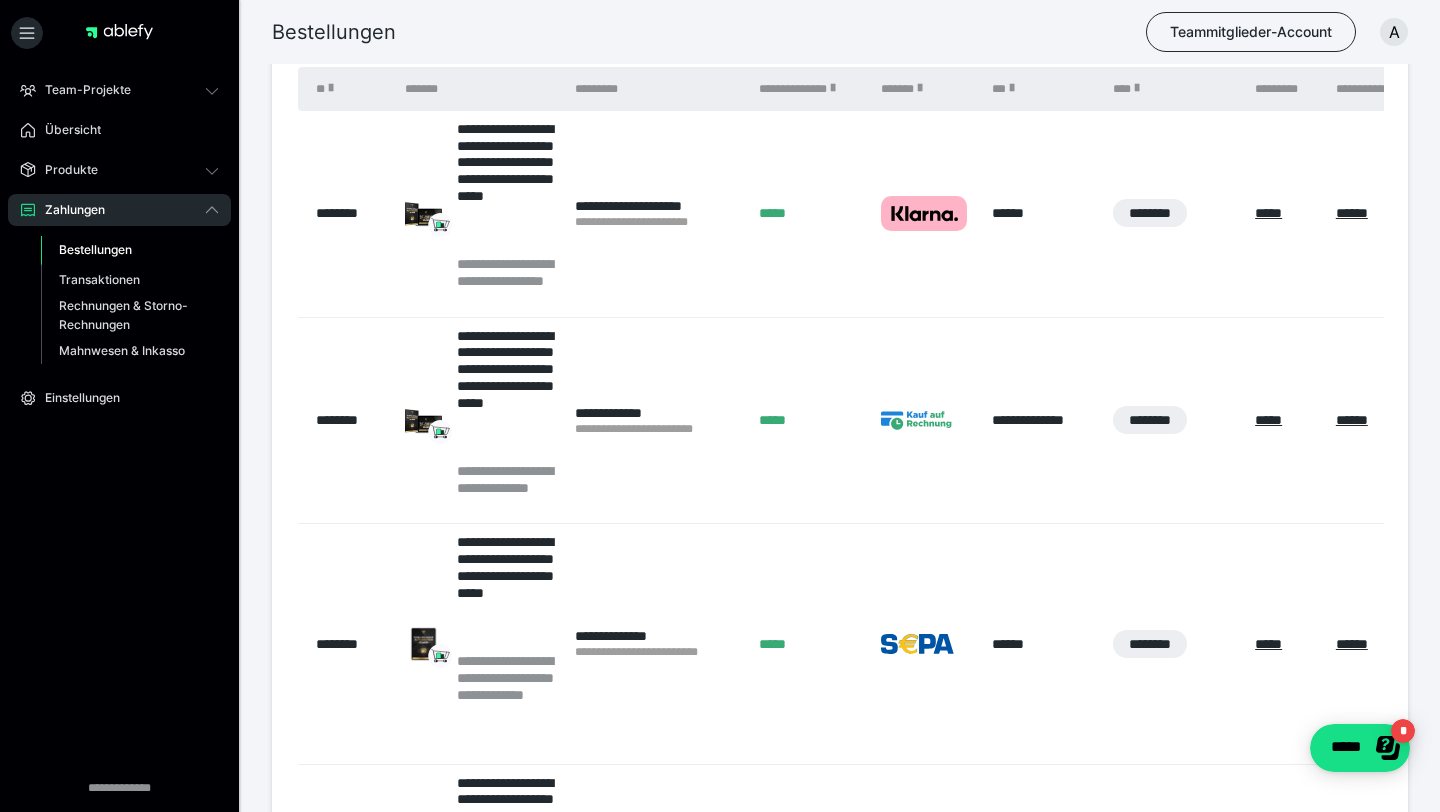 scroll, scrollTop: 0, scrollLeft: 0, axis: both 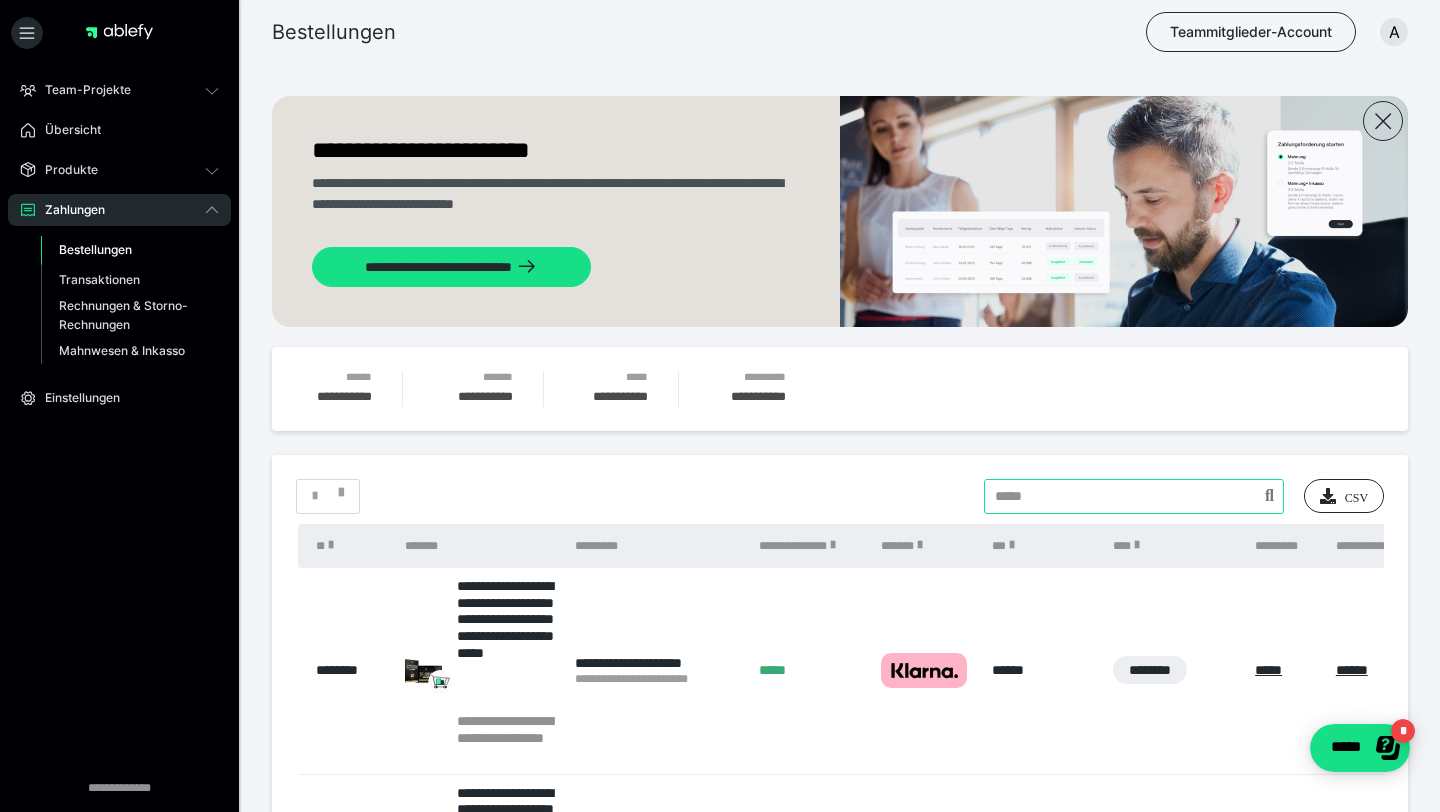 click at bounding box center (1134, 496) 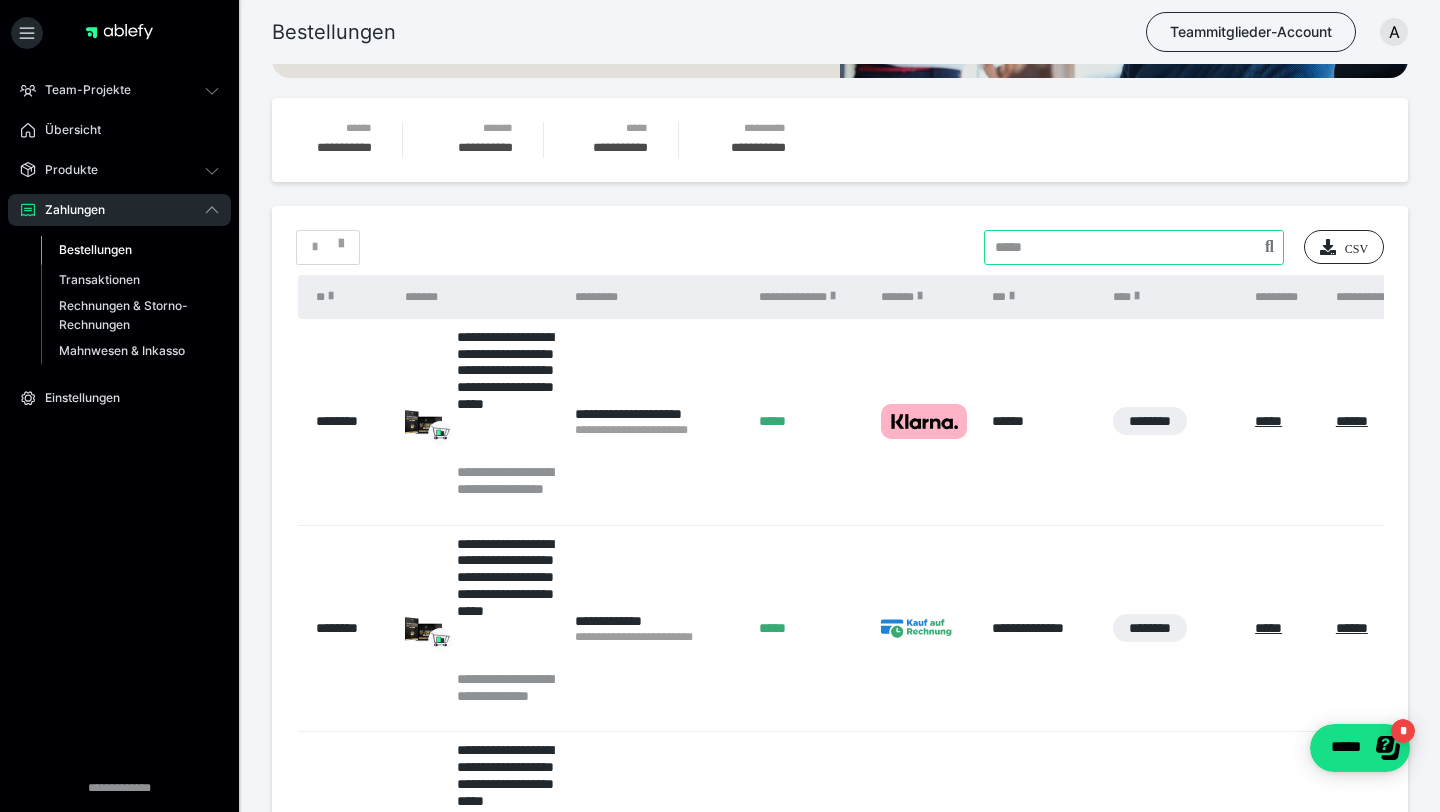 scroll, scrollTop: 251, scrollLeft: 0, axis: vertical 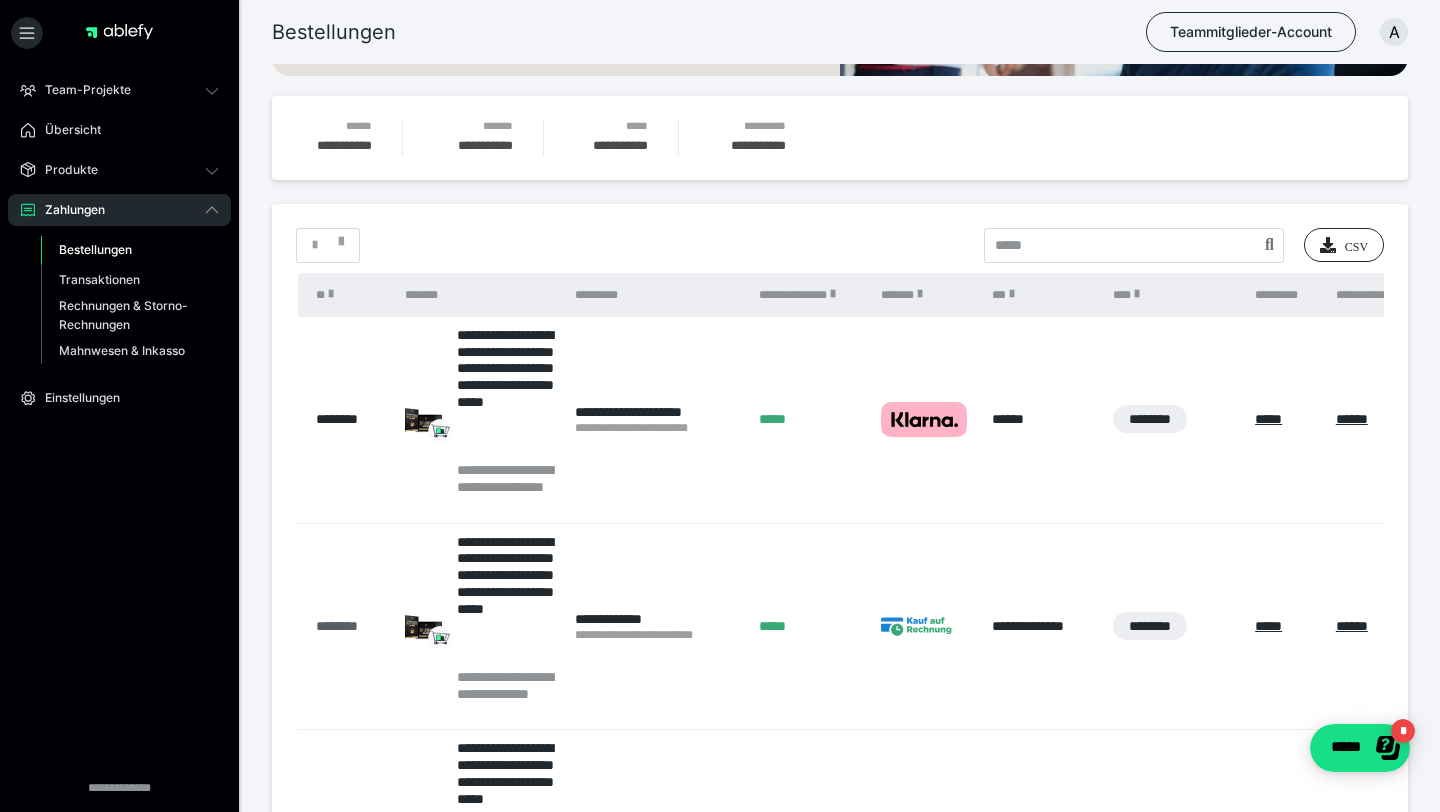click on "********" at bounding box center [350, 626] 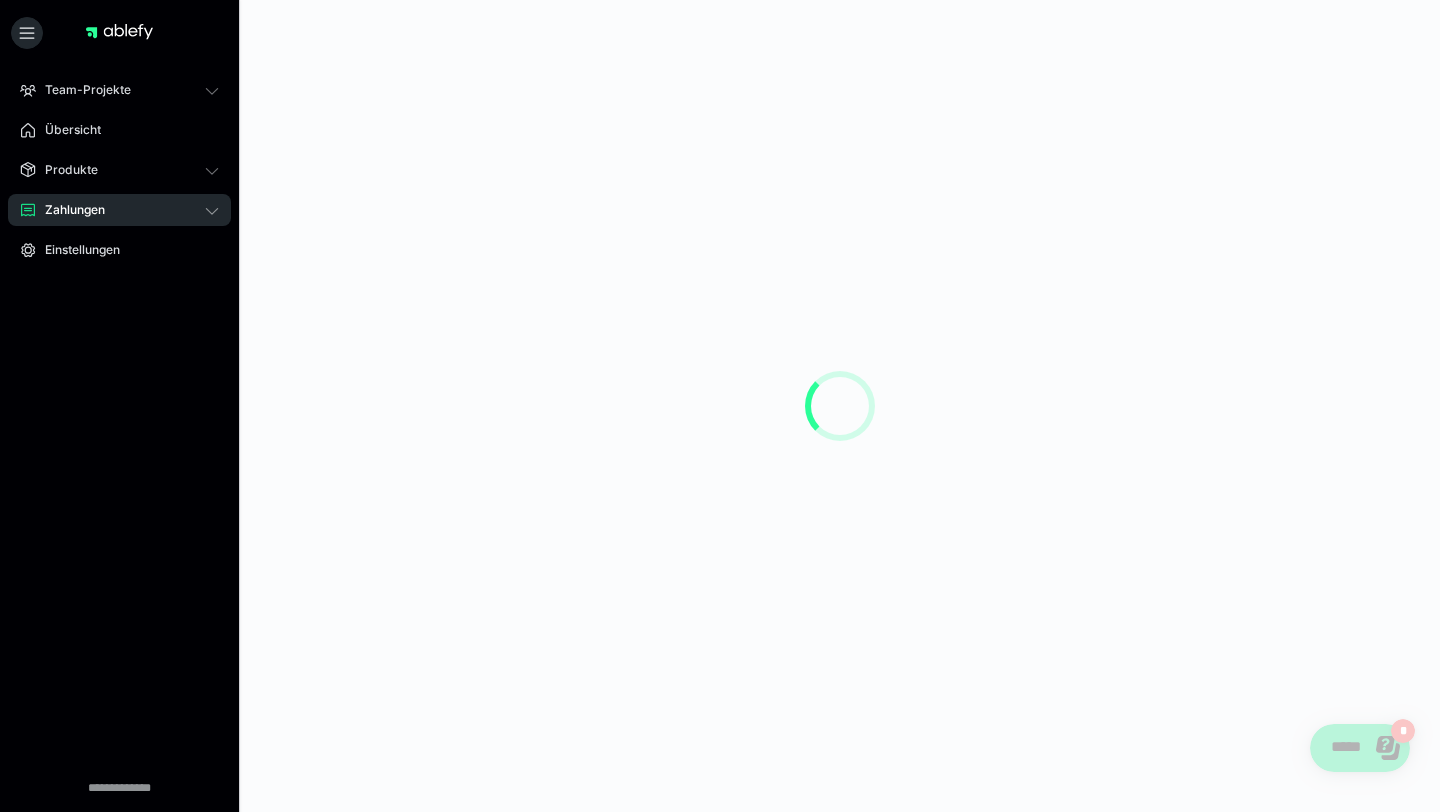 scroll, scrollTop: 0, scrollLeft: 0, axis: both 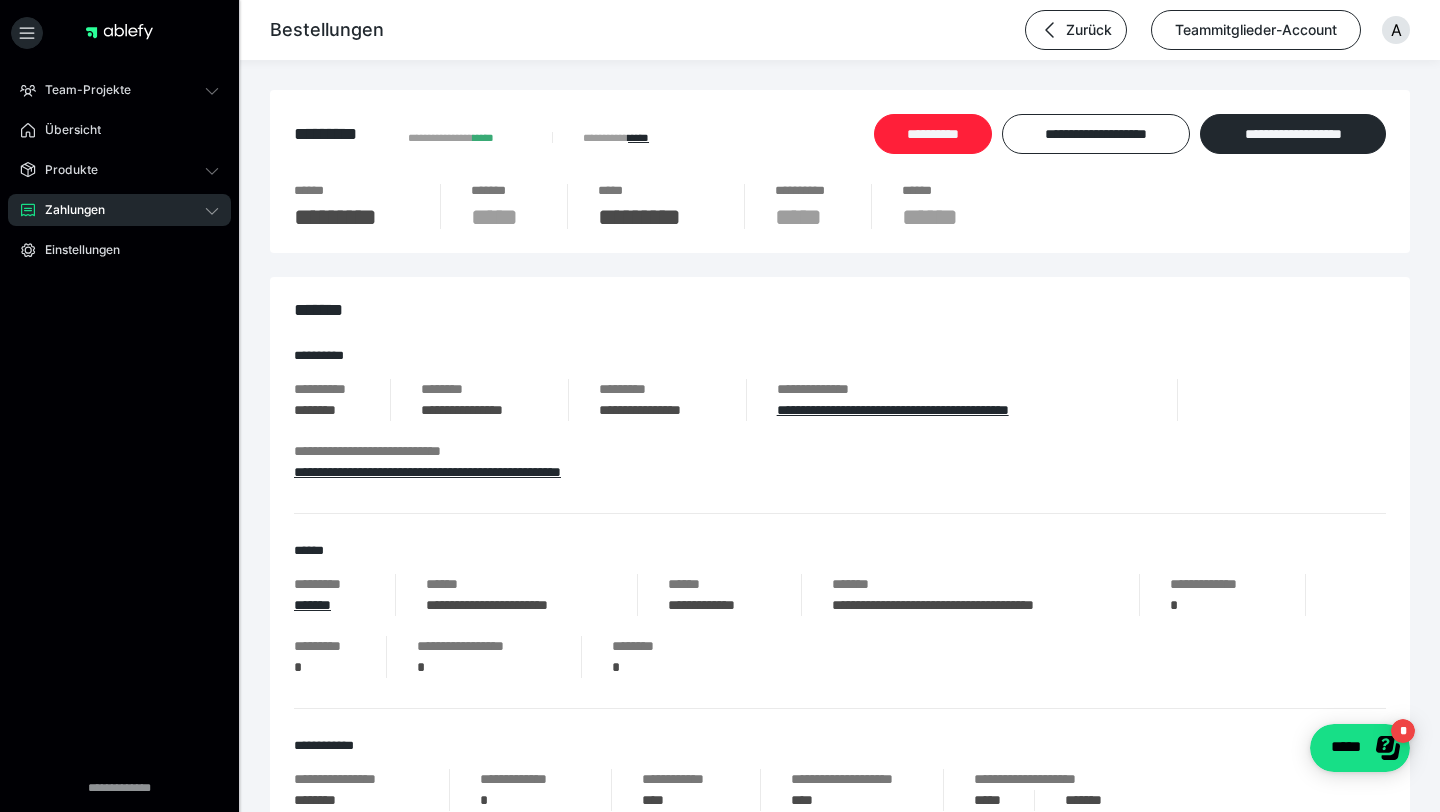 click on "**********" at bounding box center (933, 134) 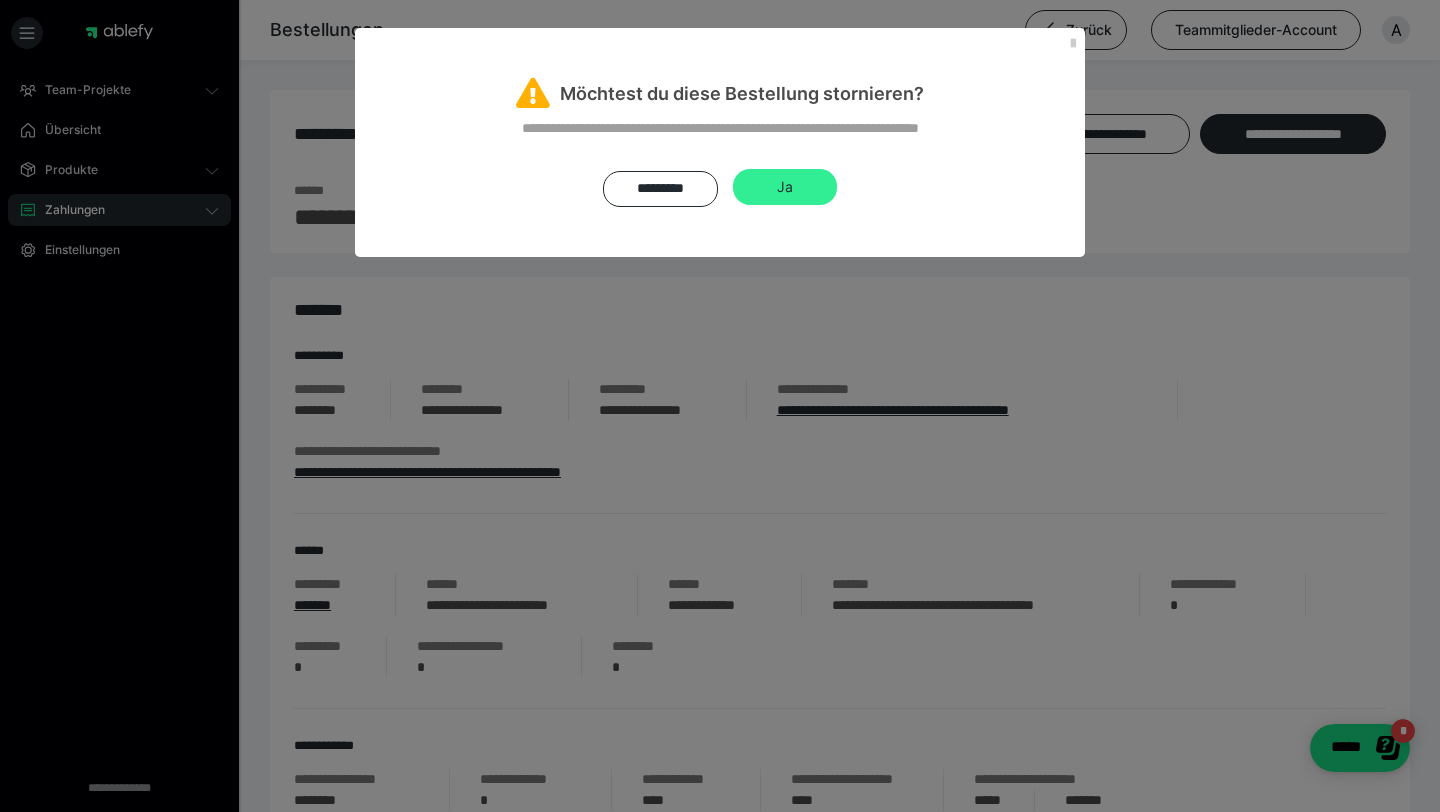 click on "Ja" at bounding box center (785, 187) 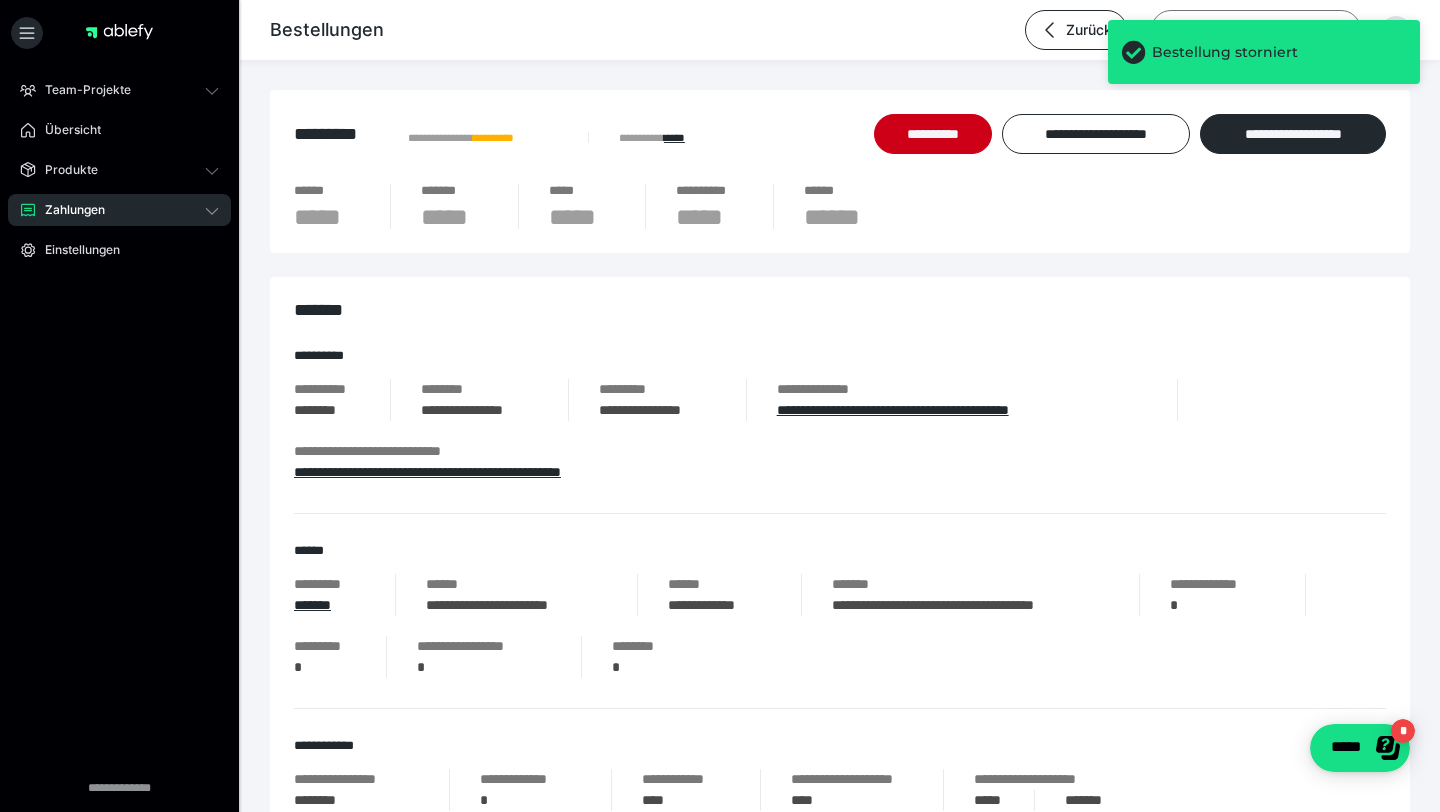 click on "Teammitglieder-Account" at bounding box center (1256, 30) 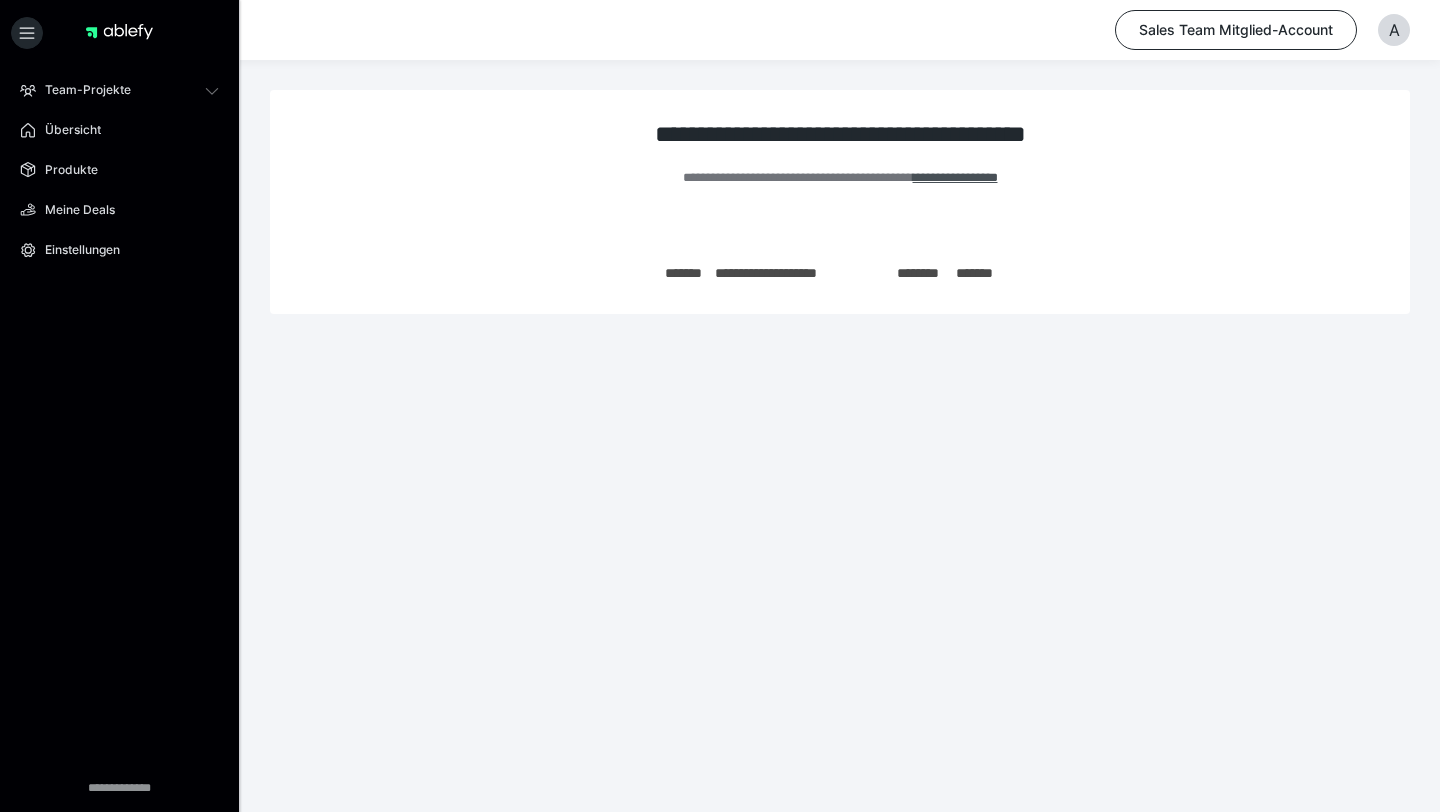 scroll, scrollTop: 0, scrollLeft: 0, axis: both 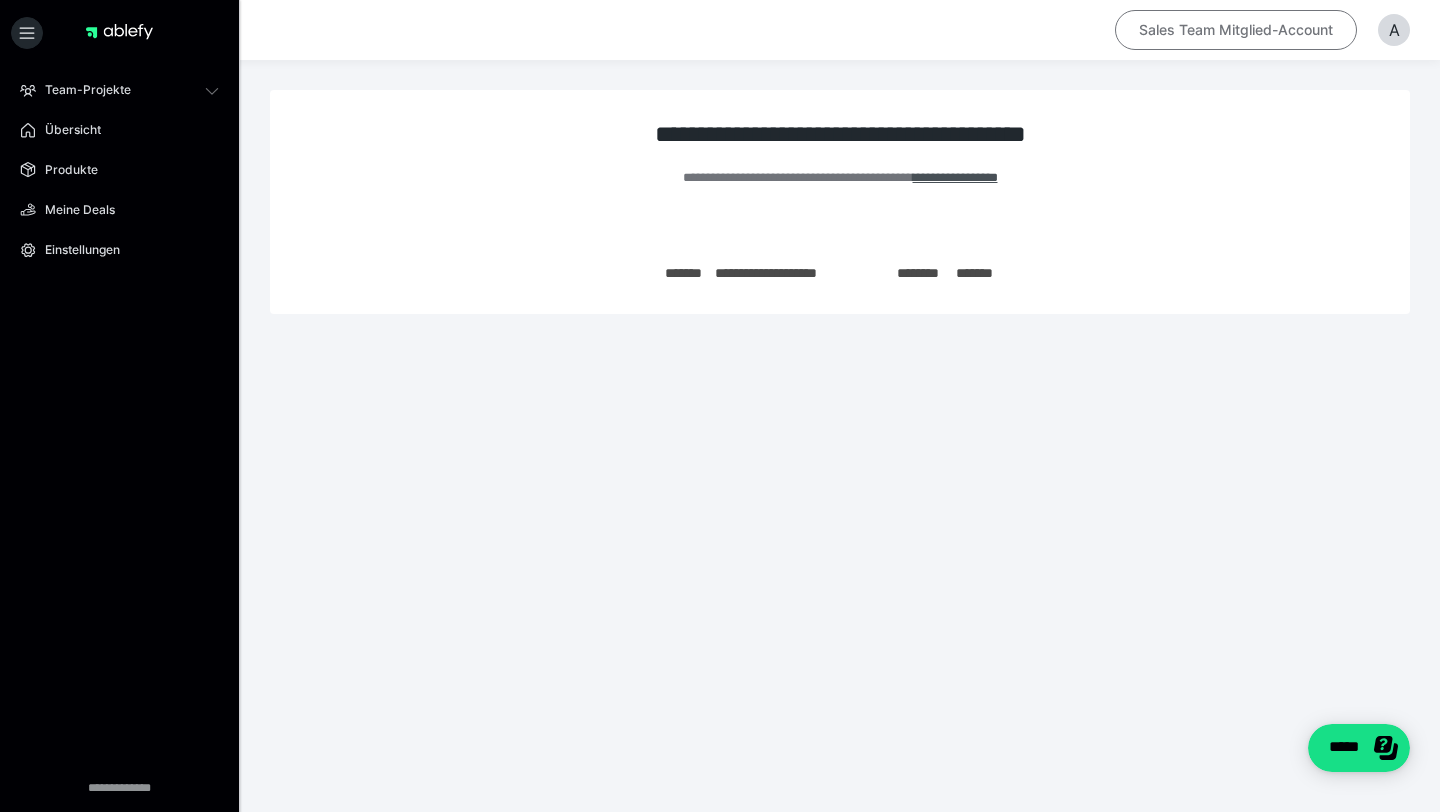 click on "Sales Team Mitglied-Account" at bounding box center [1236, 30] 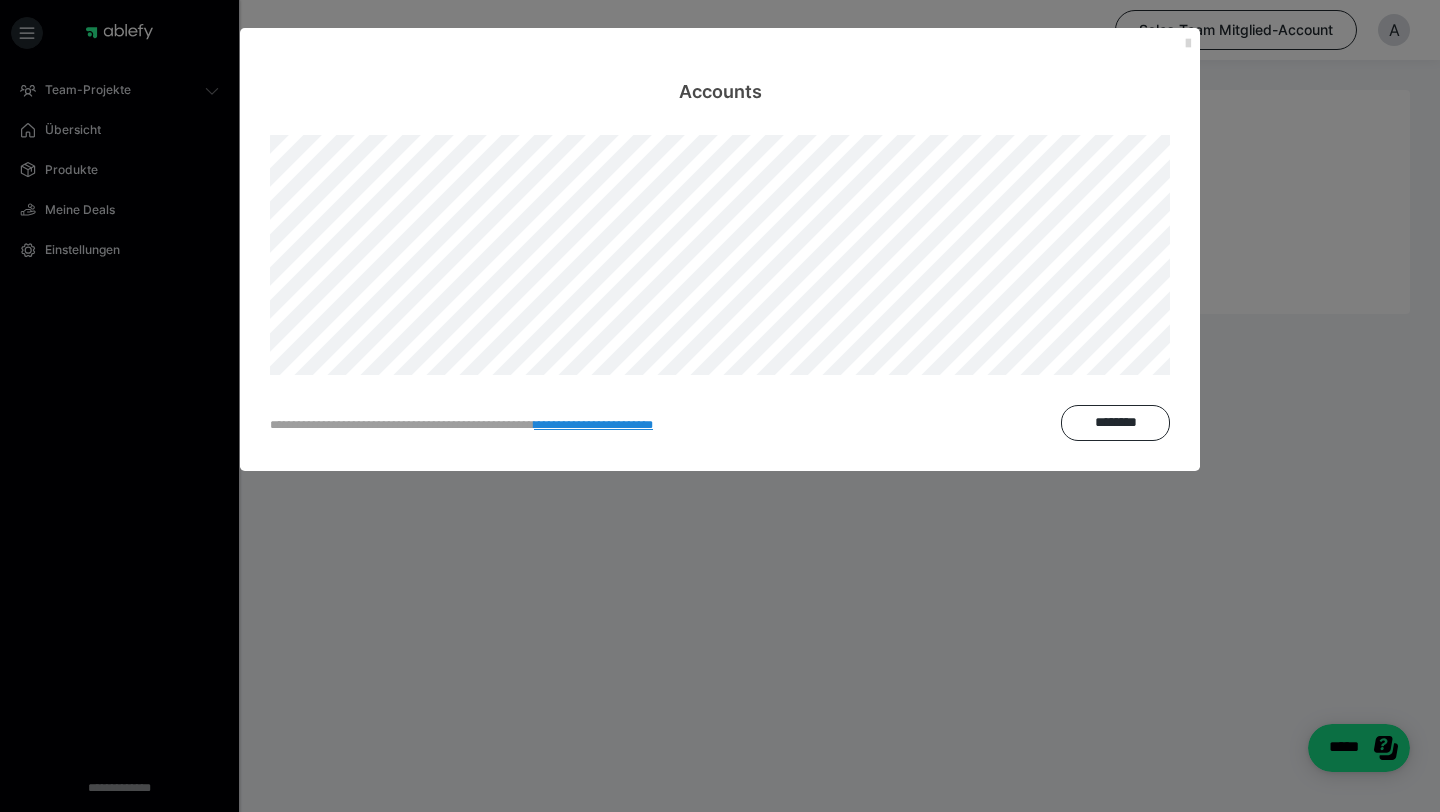 click at bounding box center [1188, 44] 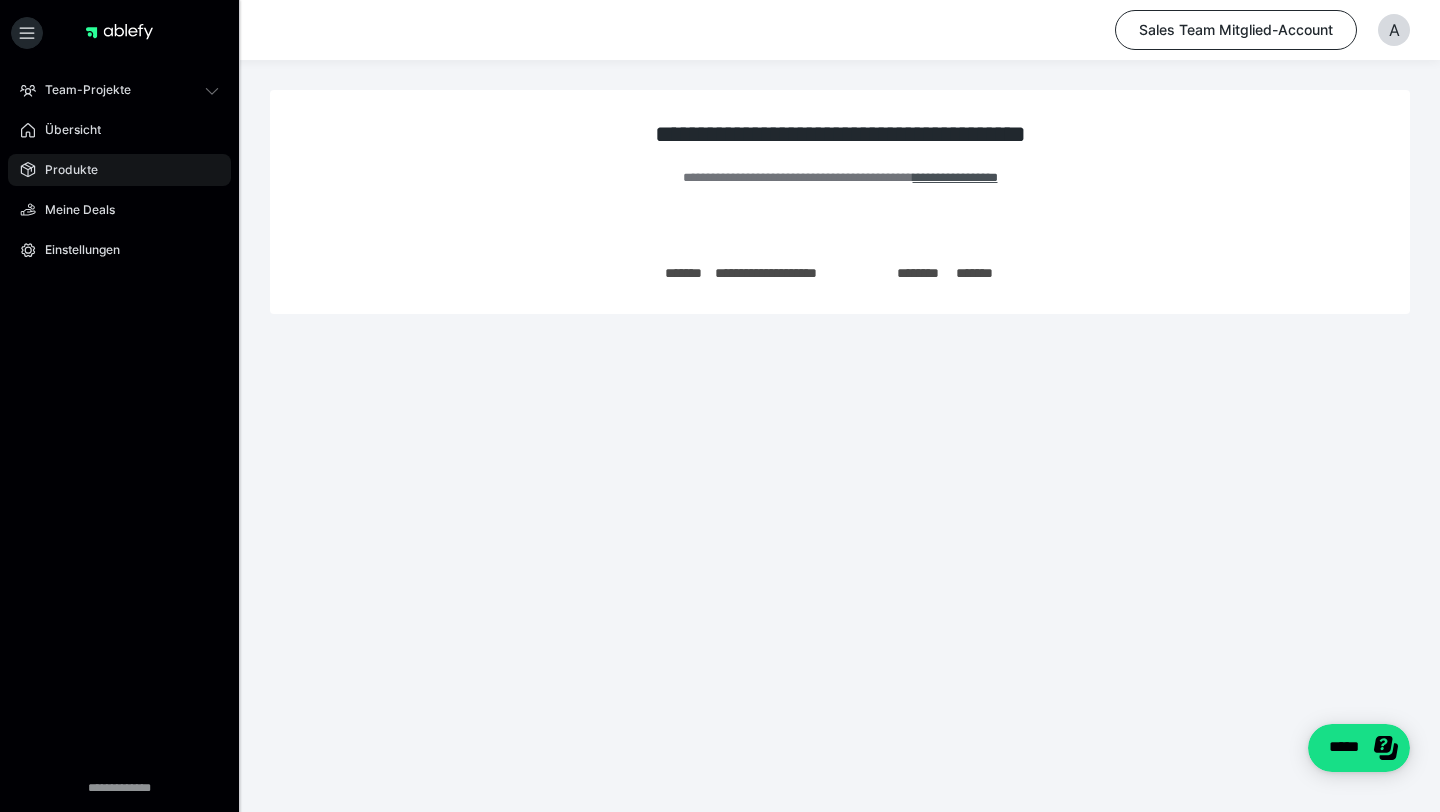 click on "Produkte" at bounding box center [119, 170] 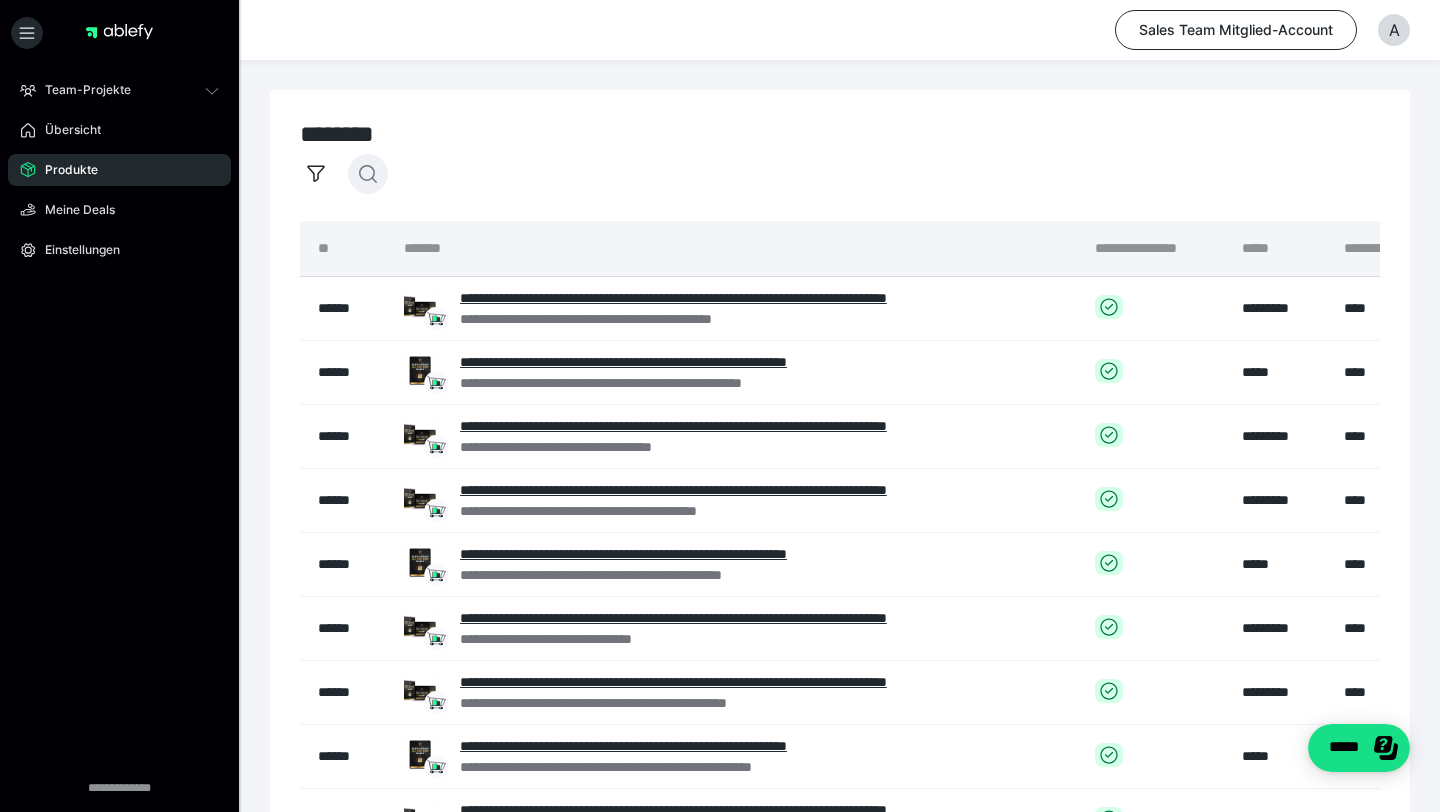click 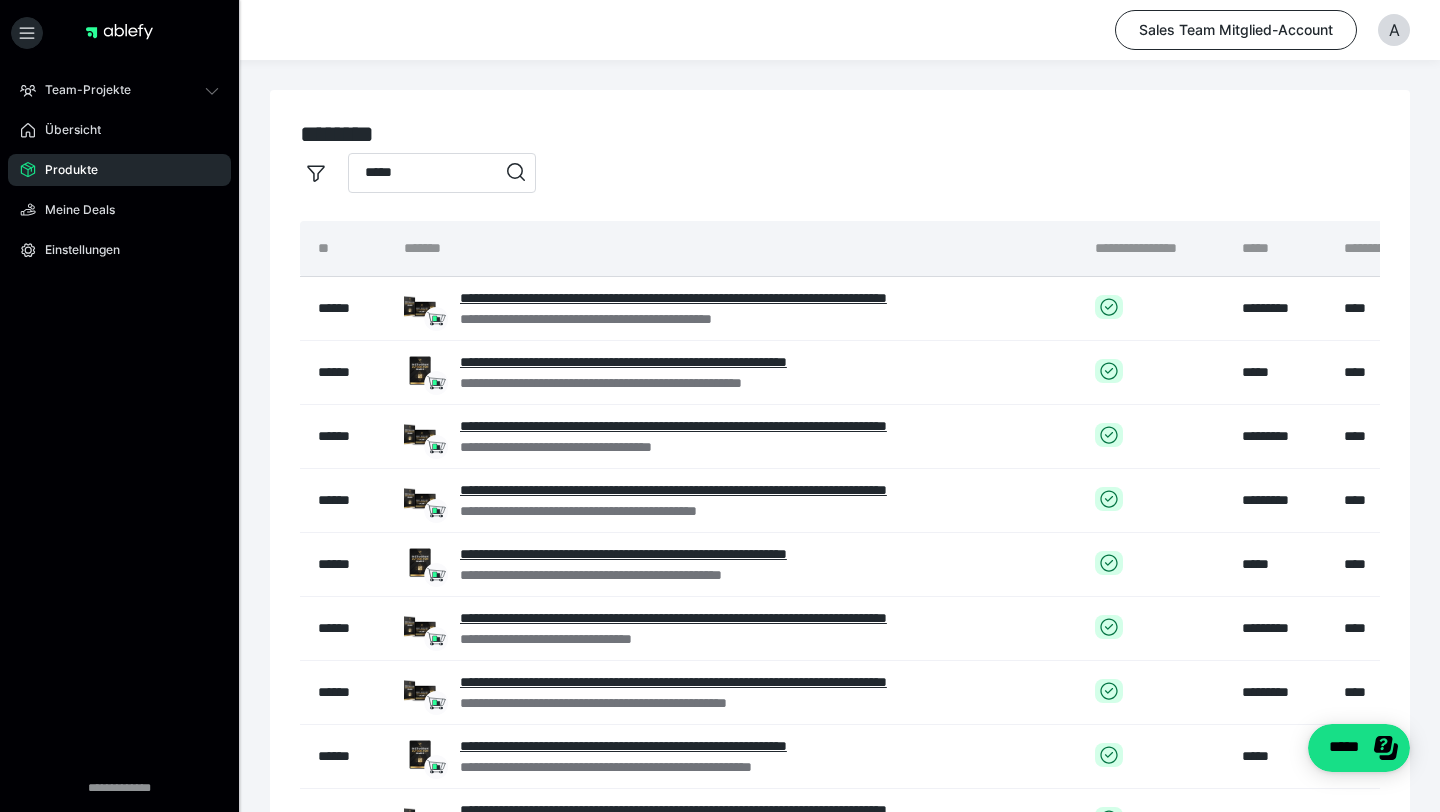 type on "*****" 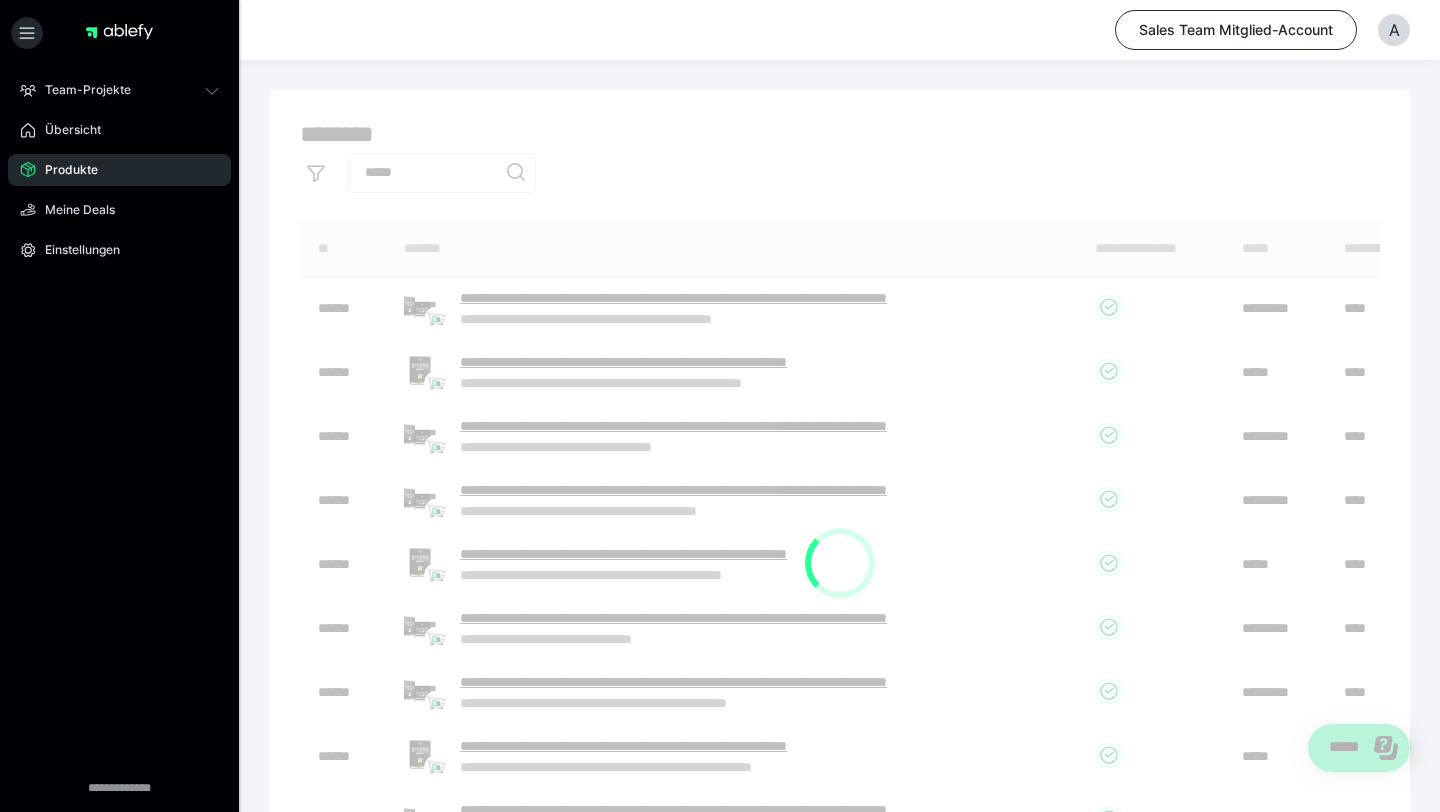 click on "**********" at bounding box center [840, 562] 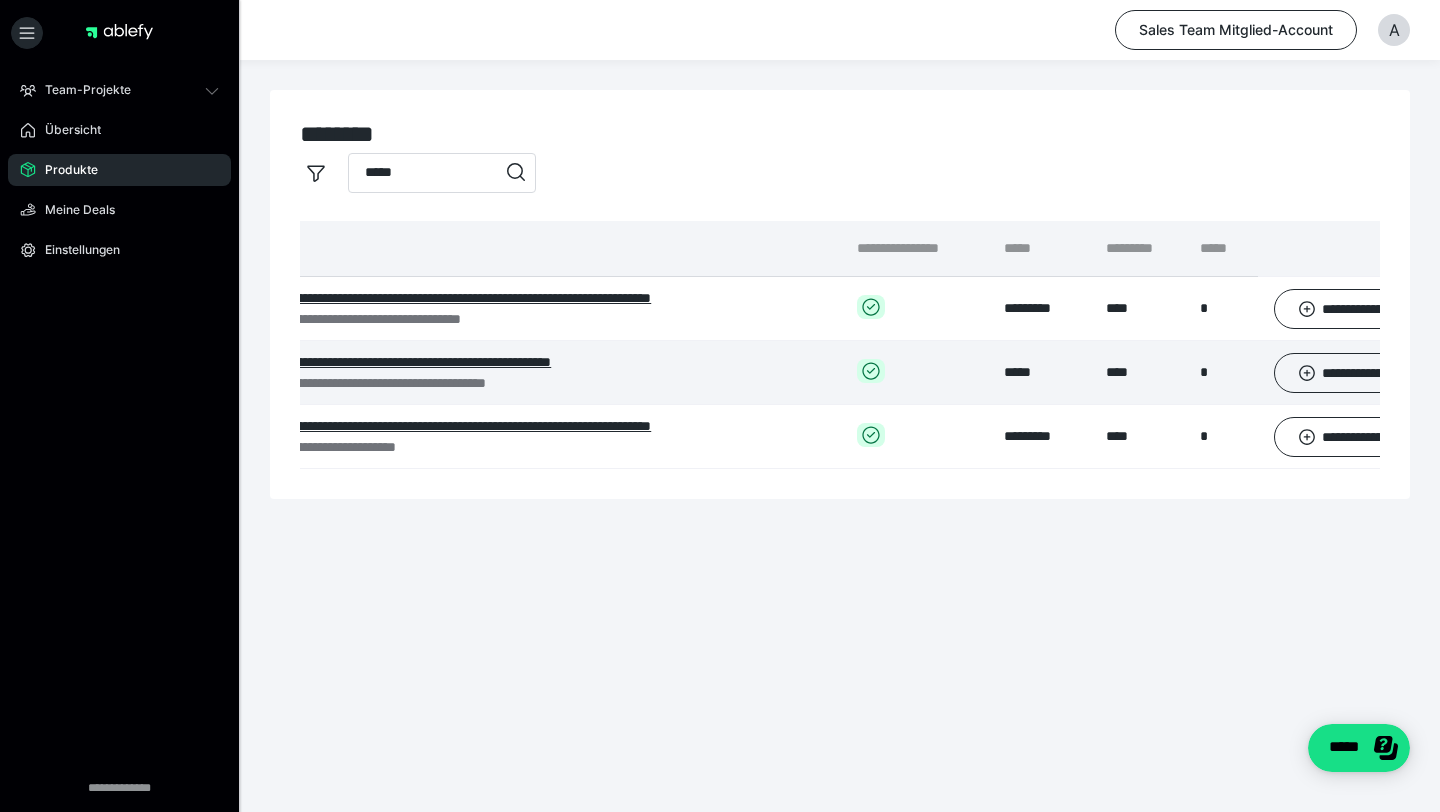scroll, scrollTop: 0, scrollLeft: 166, axis: horizontal 